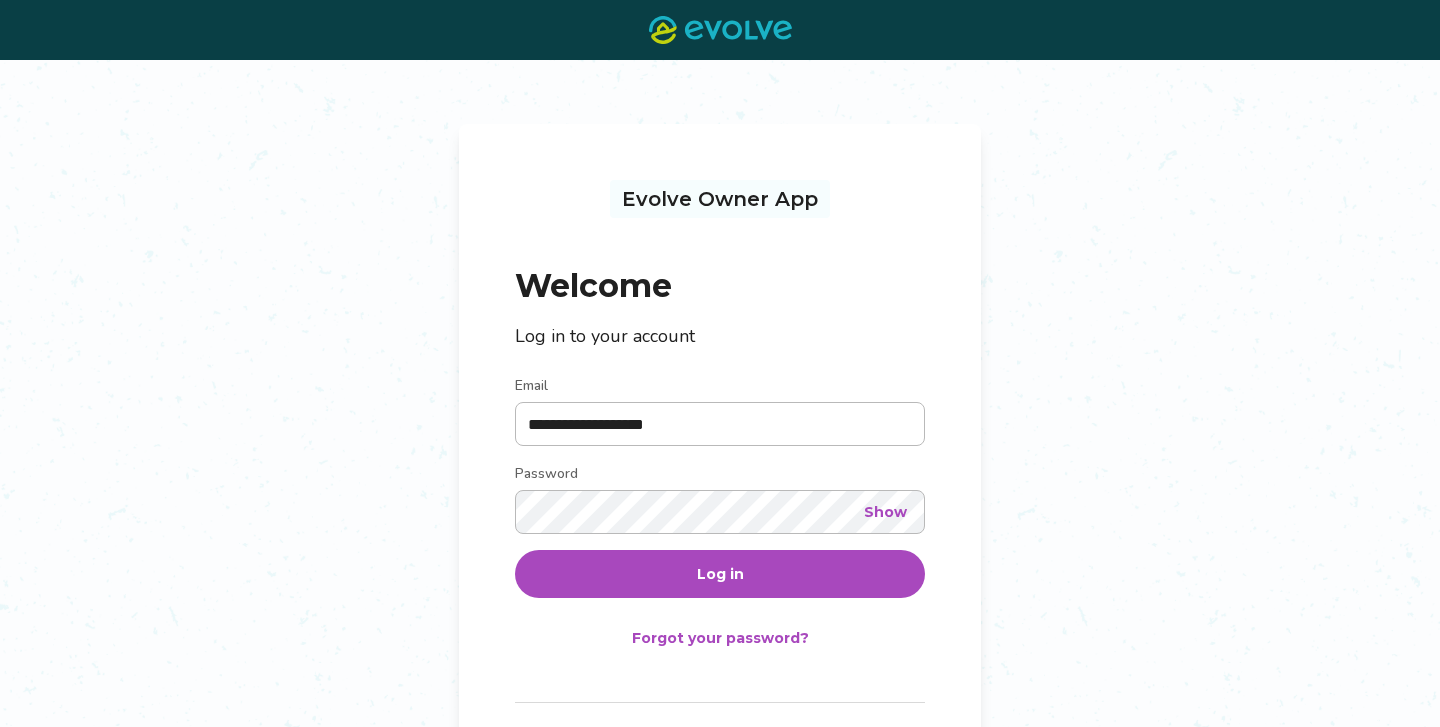 scroll, scrollTop: 0, scrollLeft: 0, axis: both 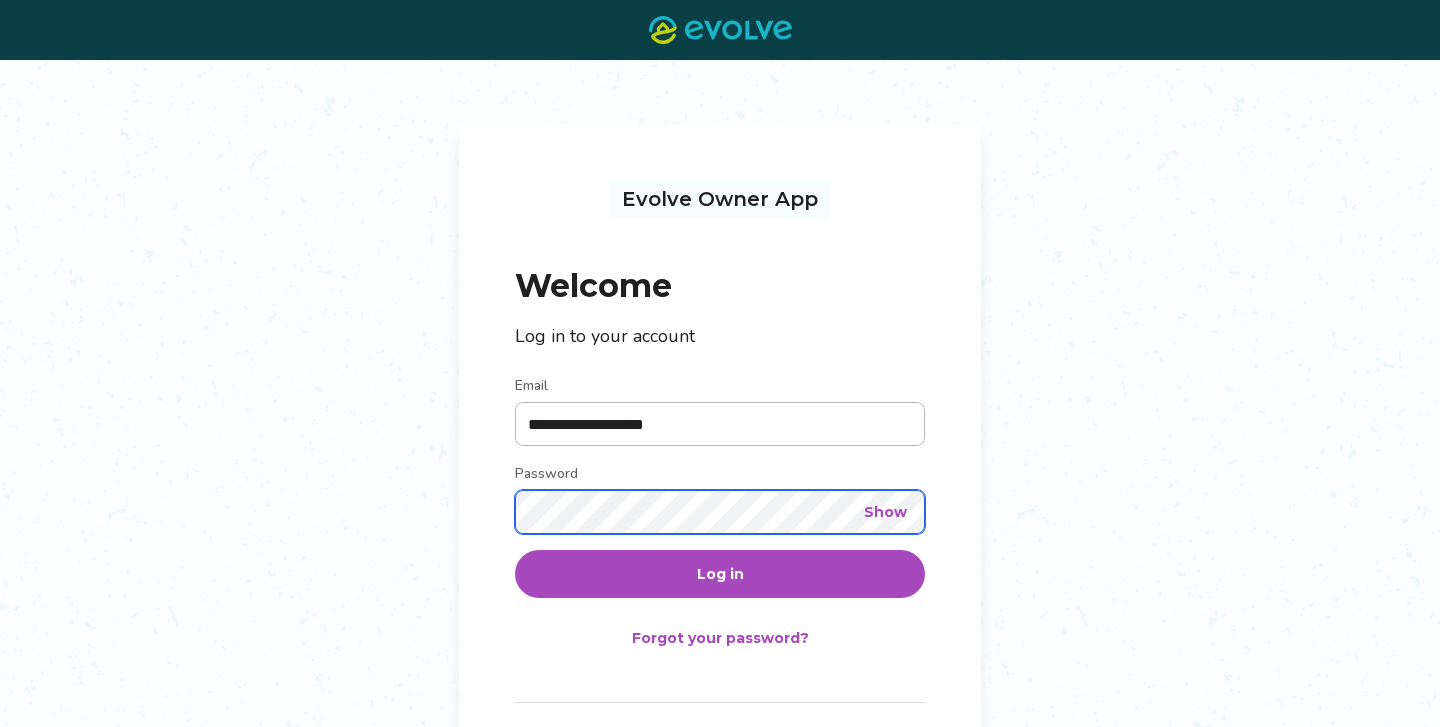 click on "Log in" at bounding box center [720, 574] 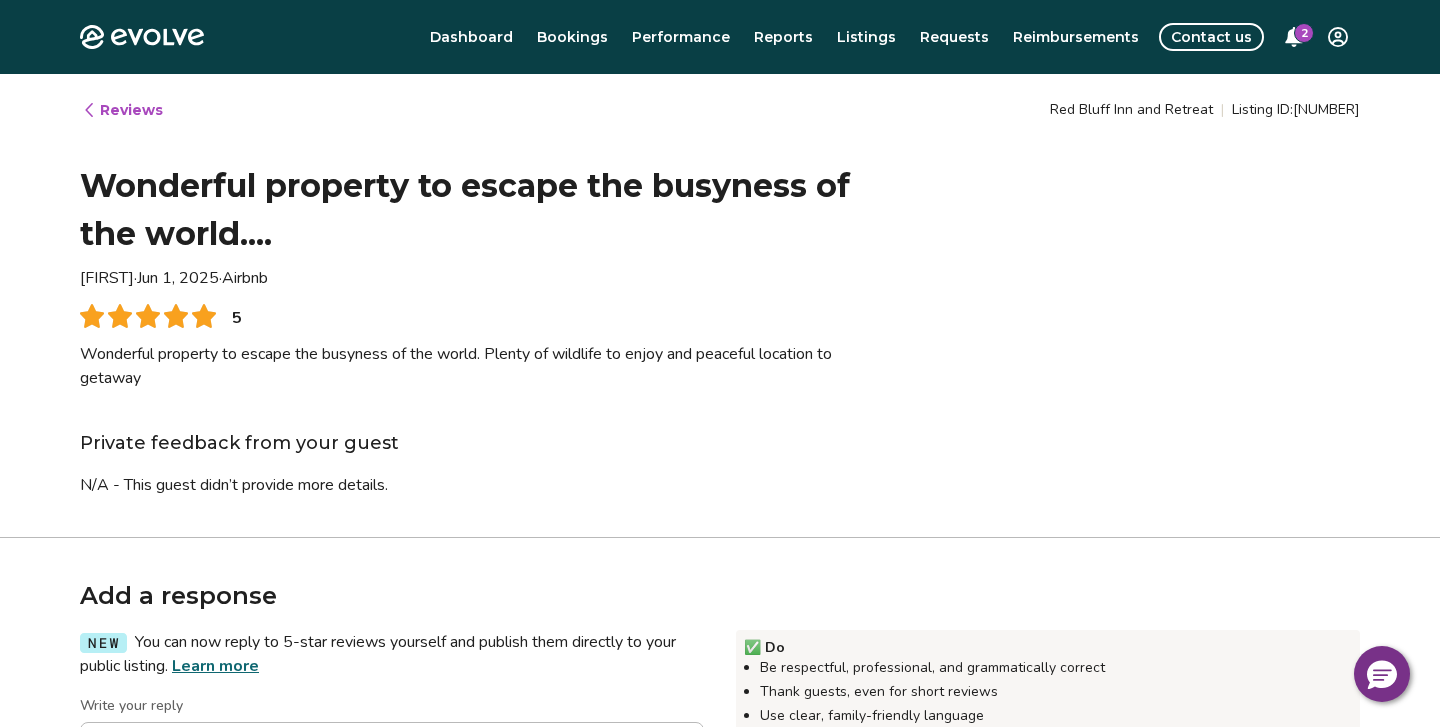type on "*" 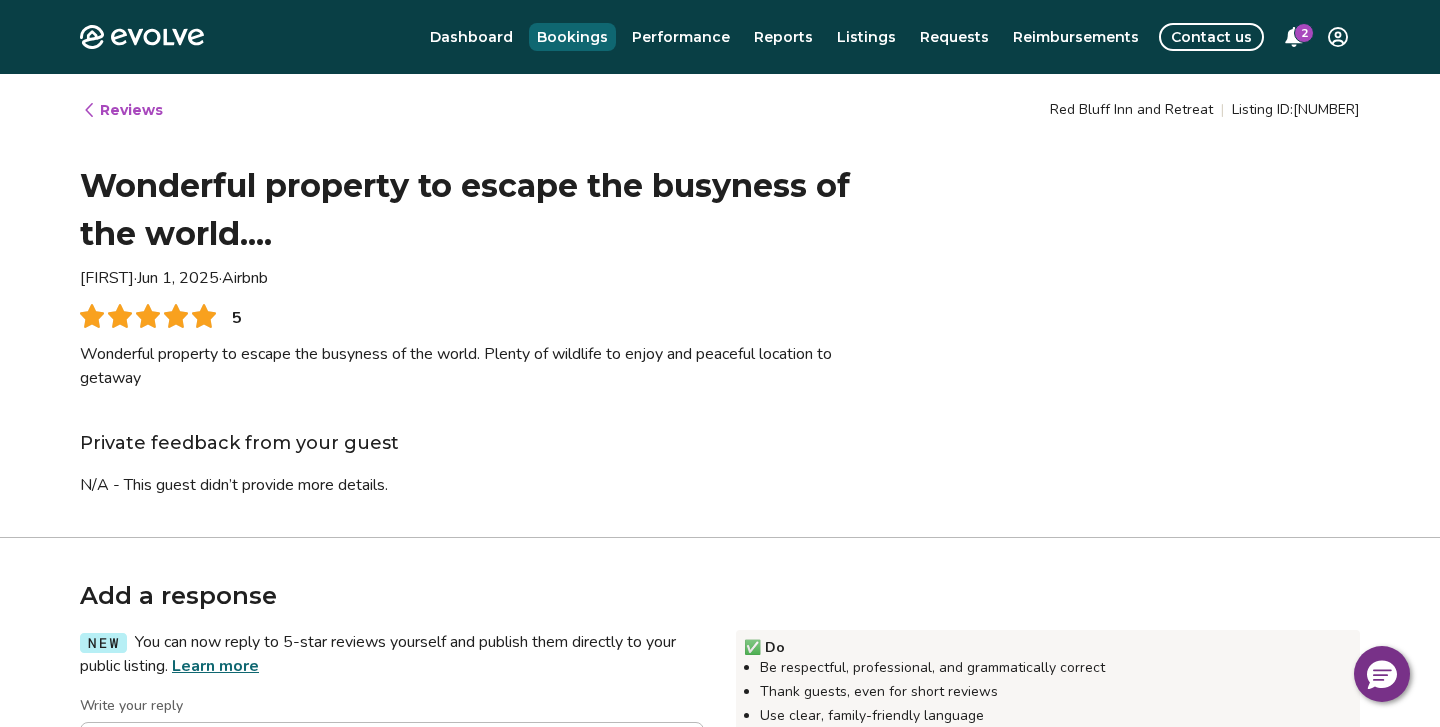 click on "Bookings" at bounding box center (572, 37) 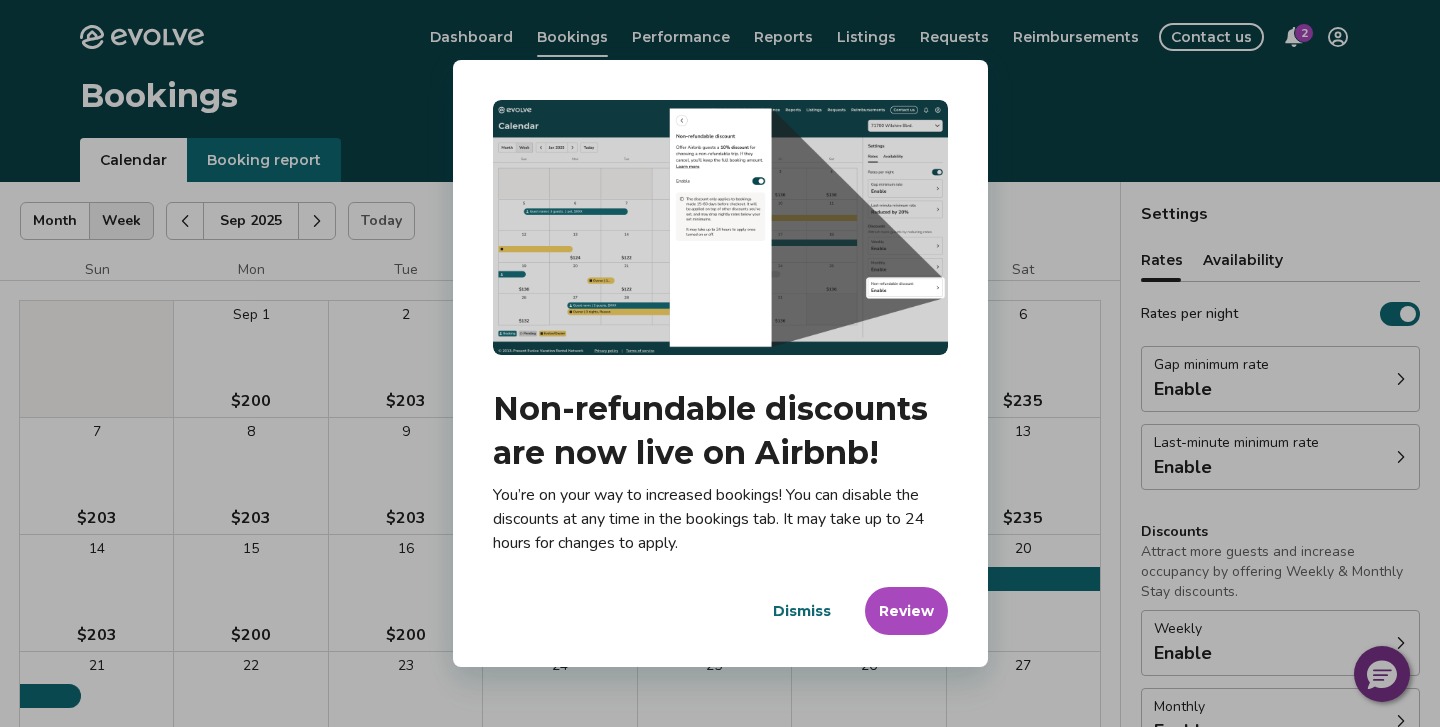 click on "Review" at bounding box center (906, 611) 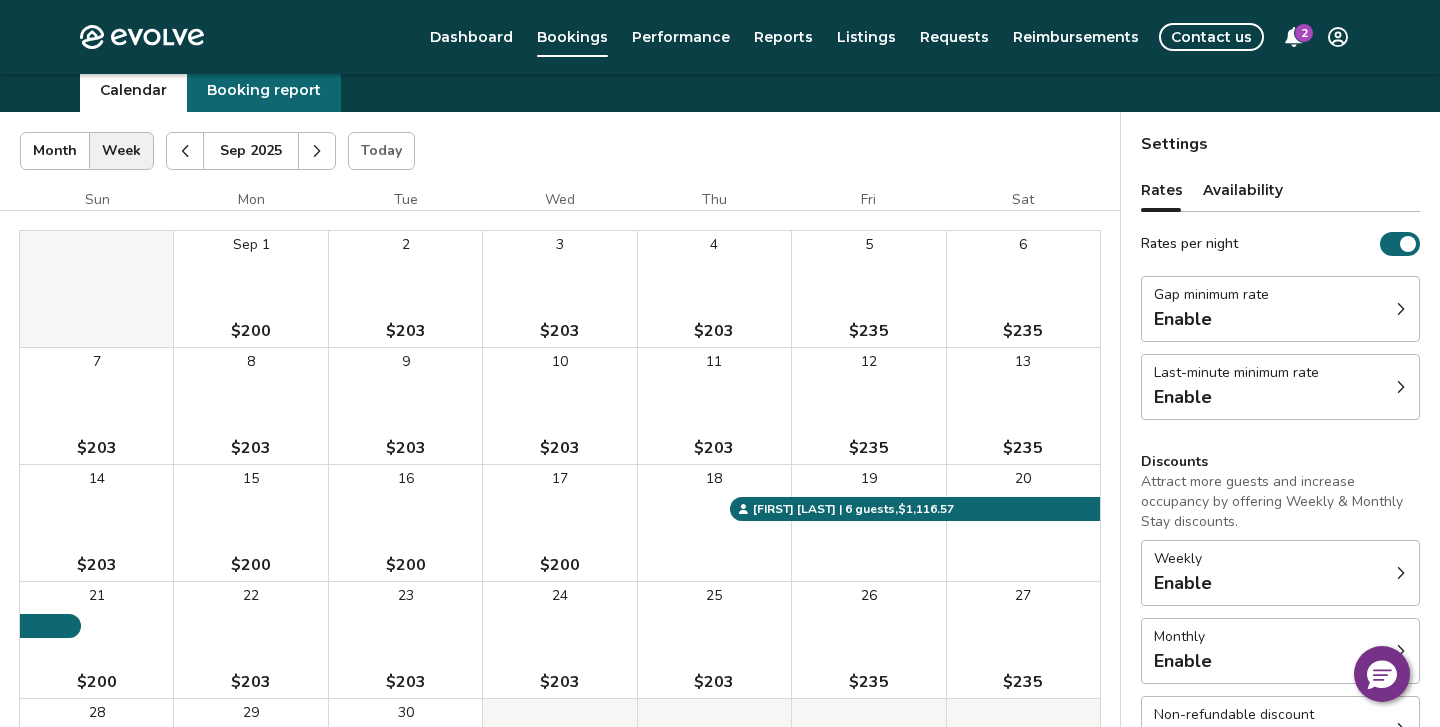 scroll, scrollTop: 56, scrollLeft: 0, axis: vertical 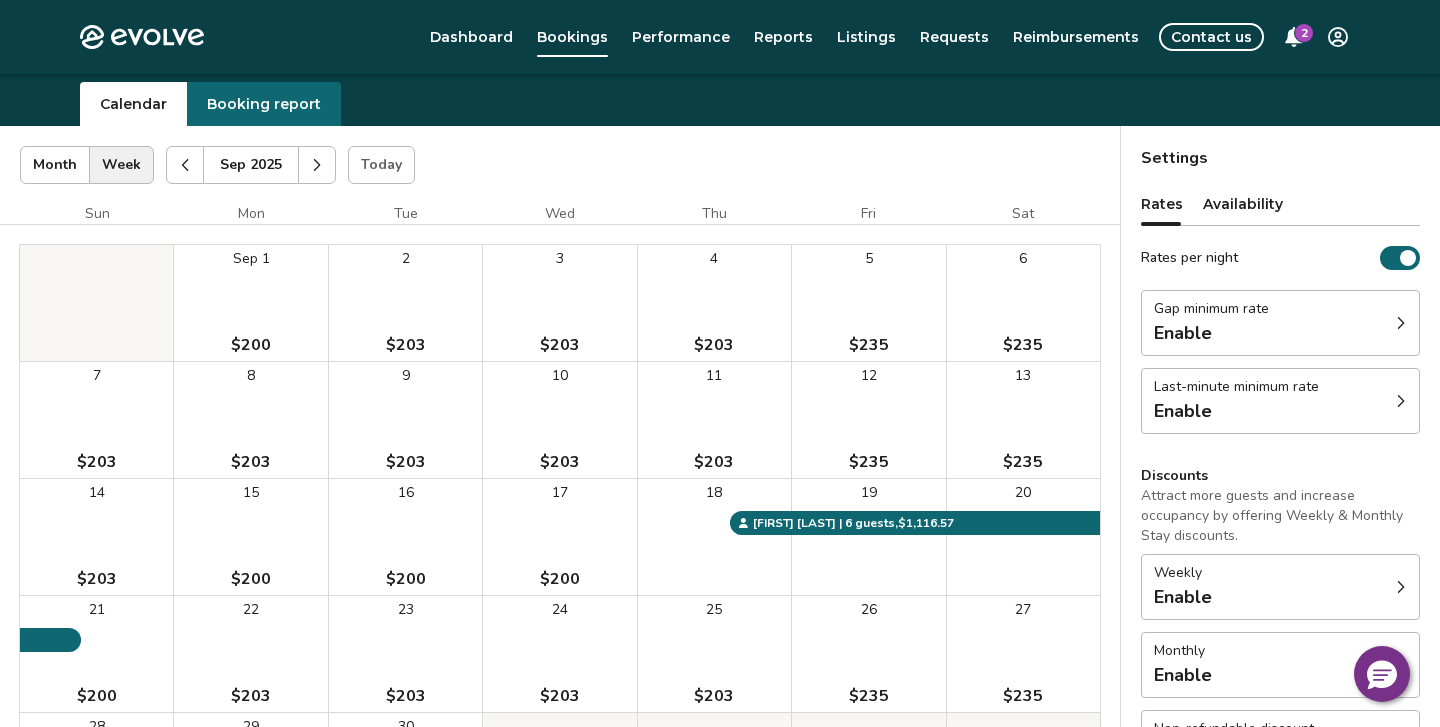 click at bounding box center (185, 165) 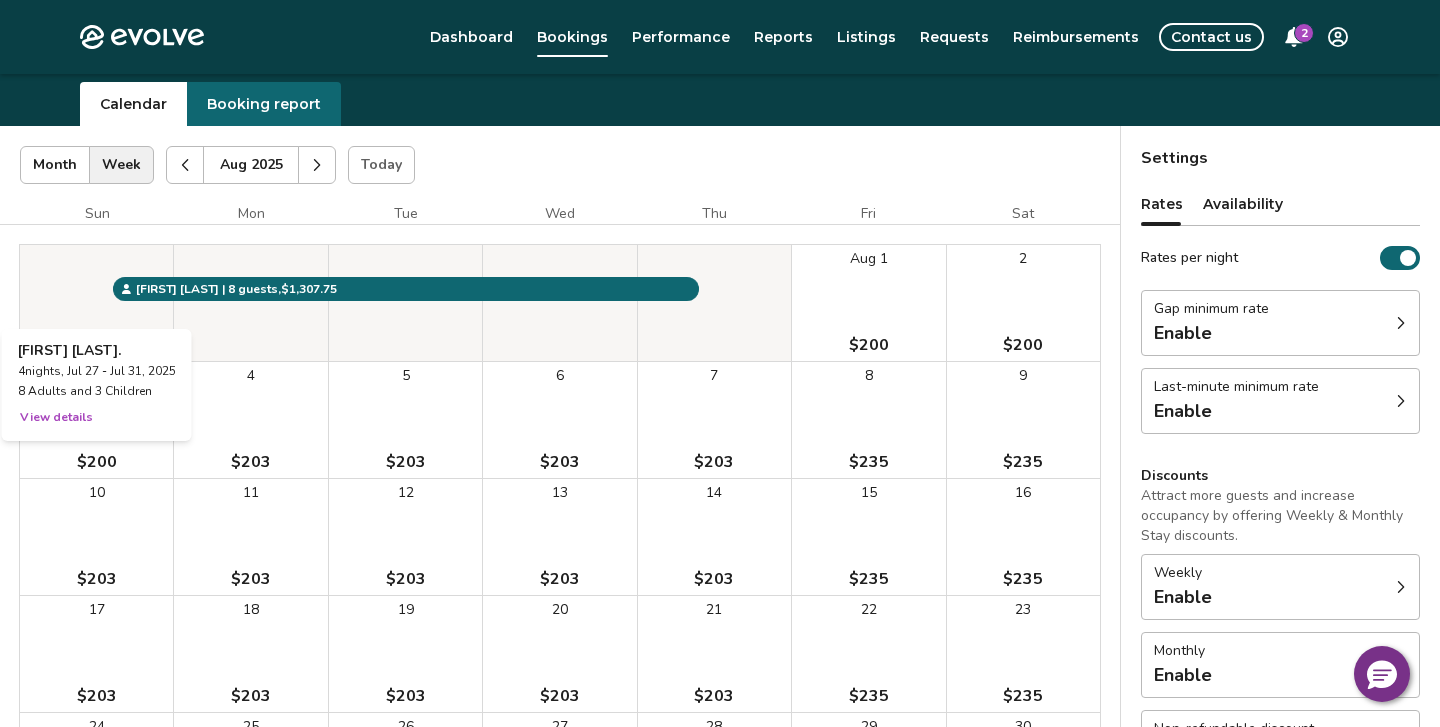 click at bounding box center [96, 303] 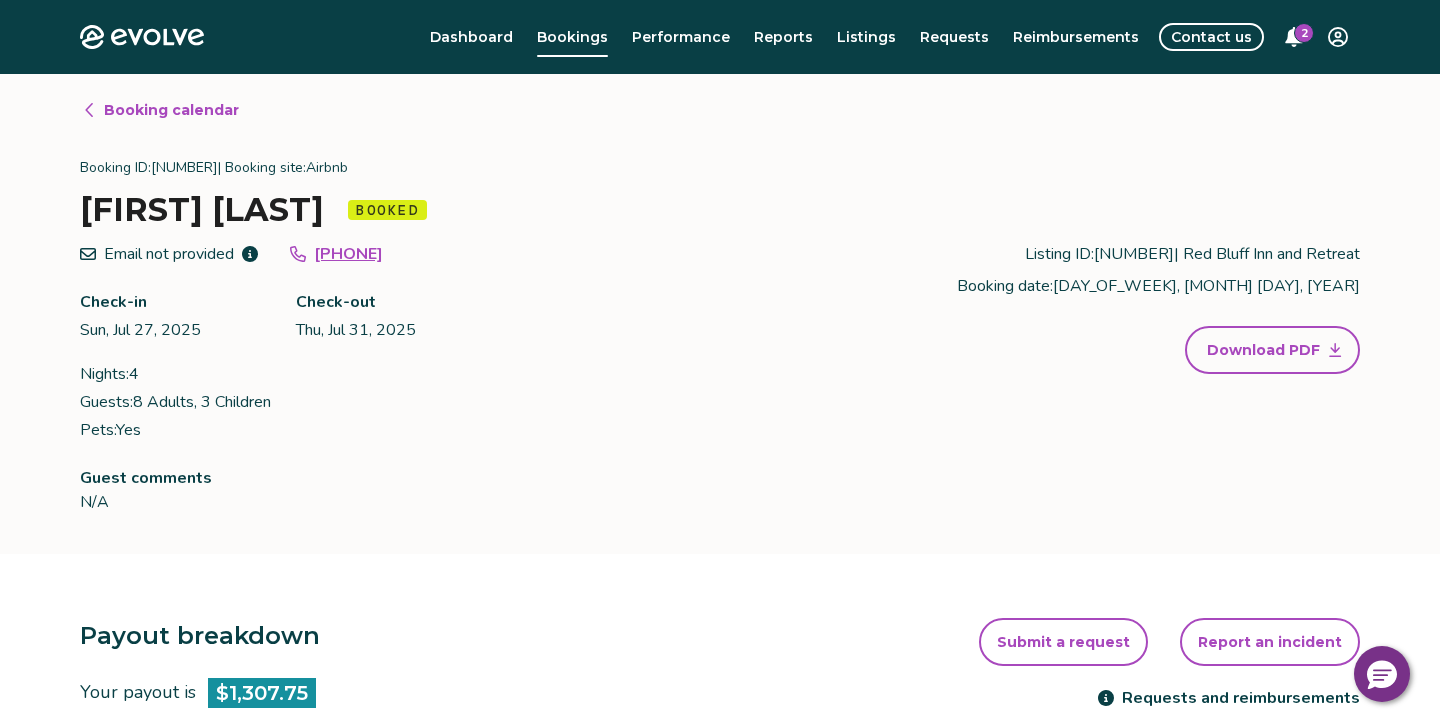 scroll, scrollTop: 0, scrollLeft: 0, axis: both 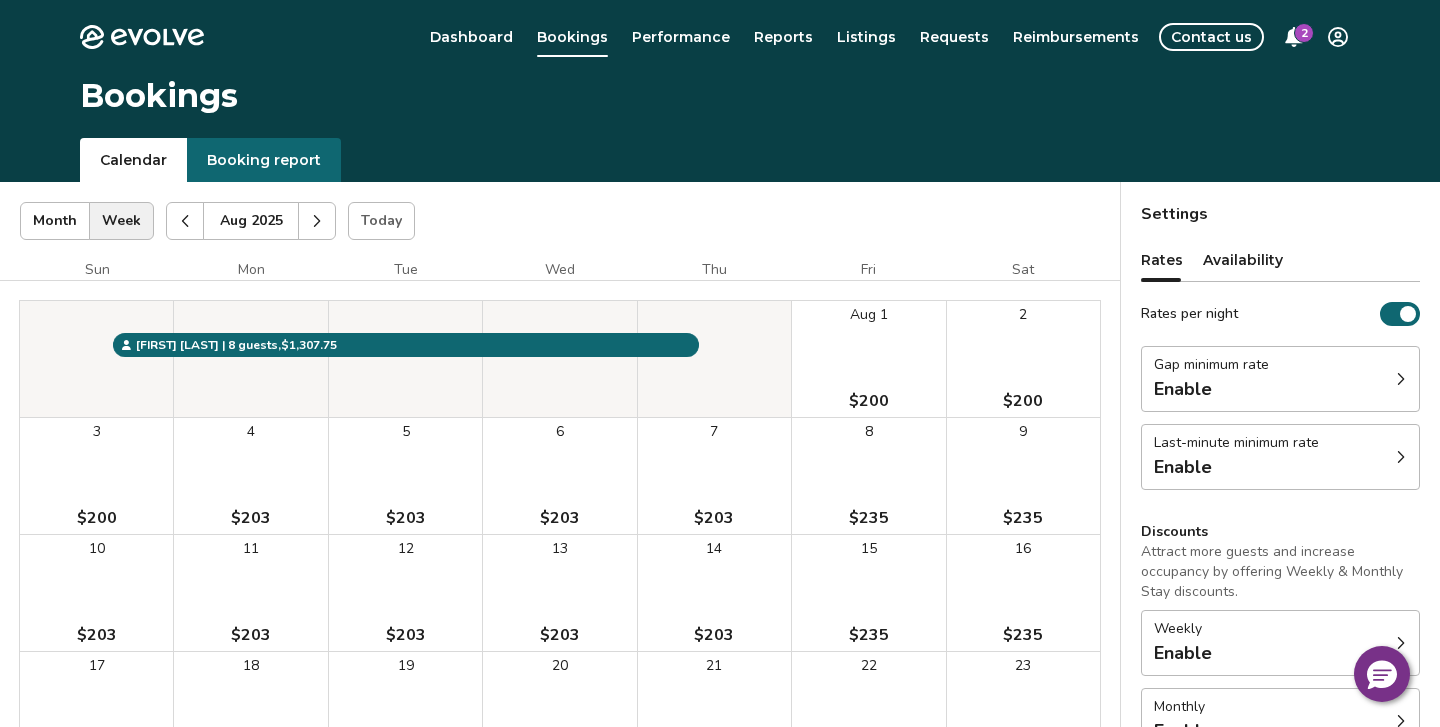 click 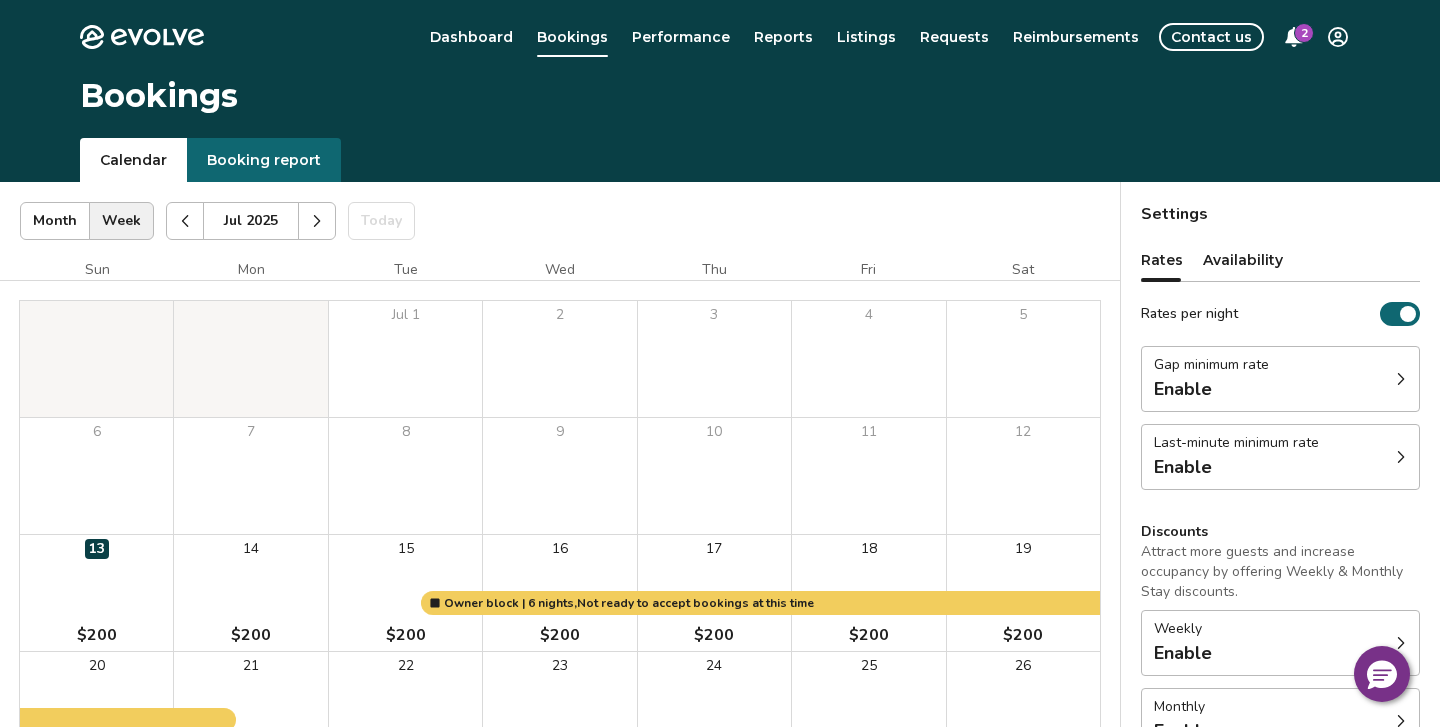 type 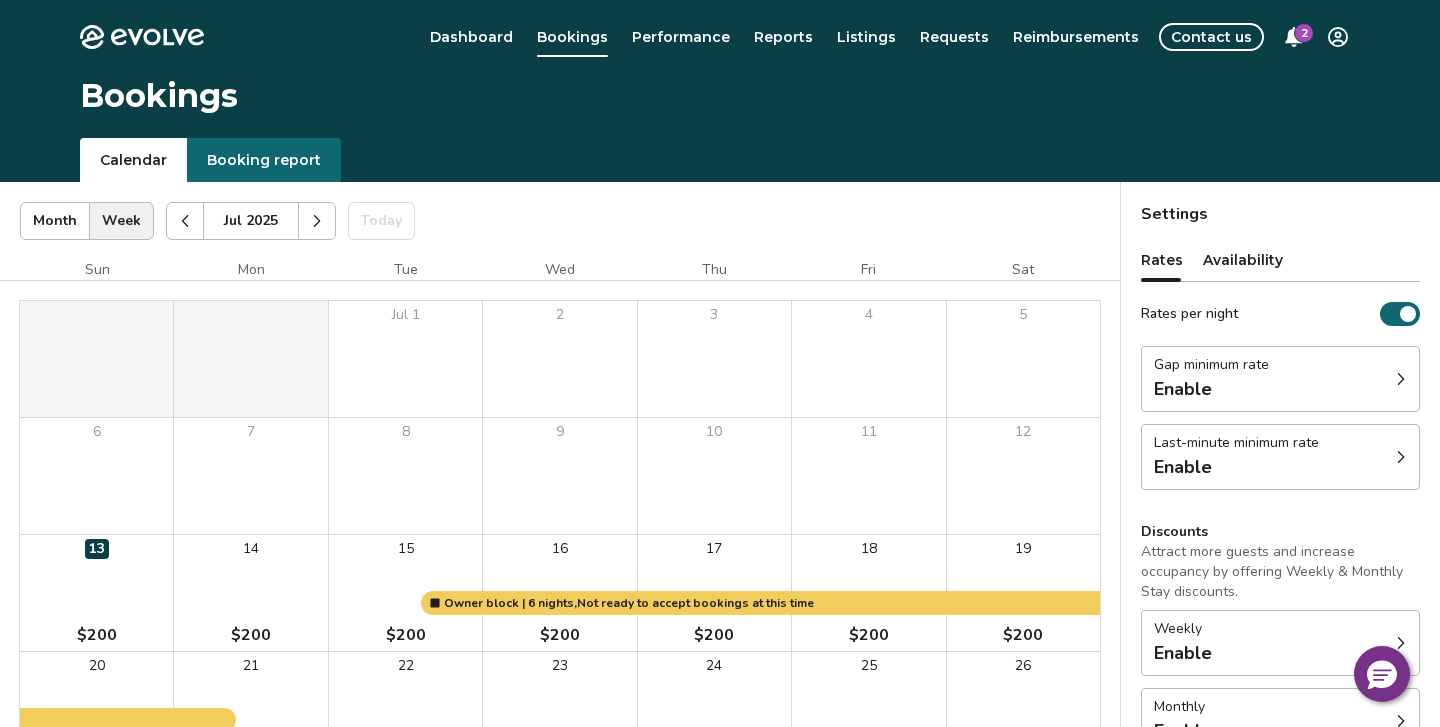 type 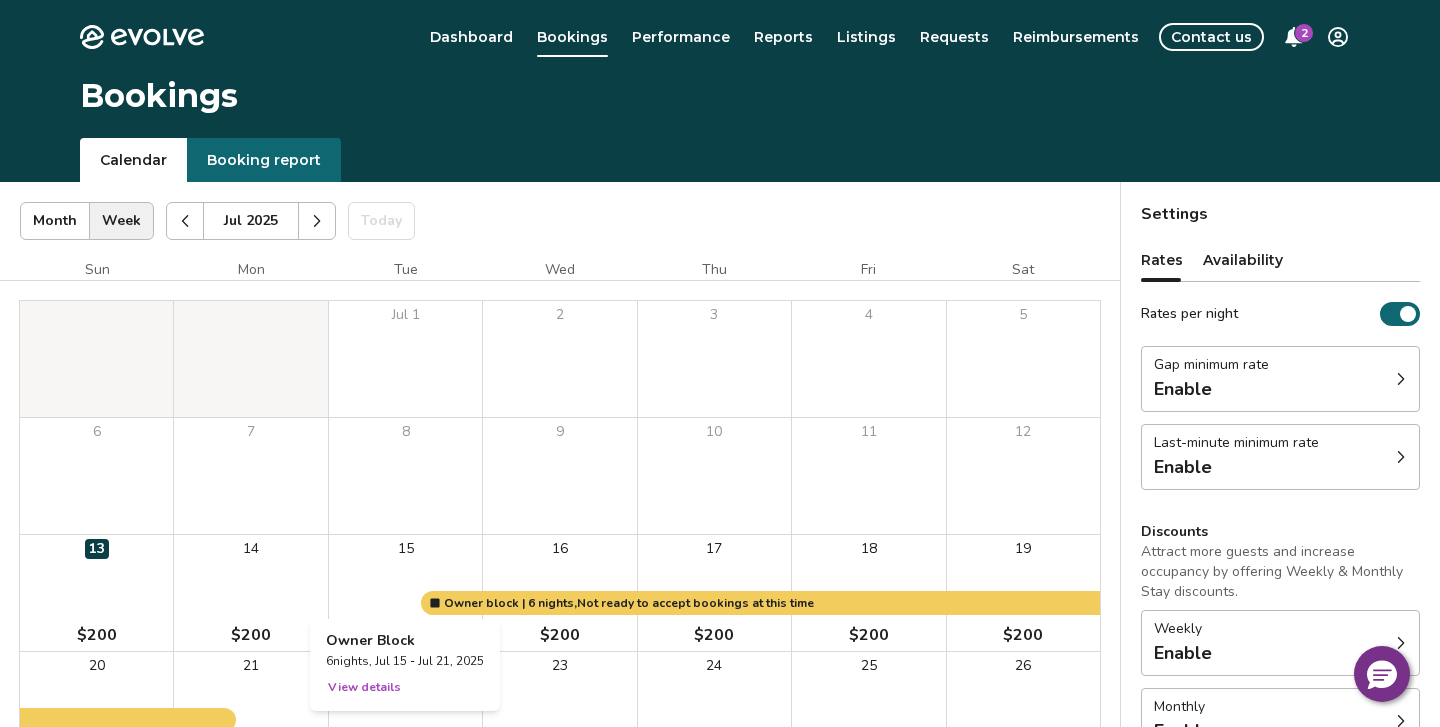 type 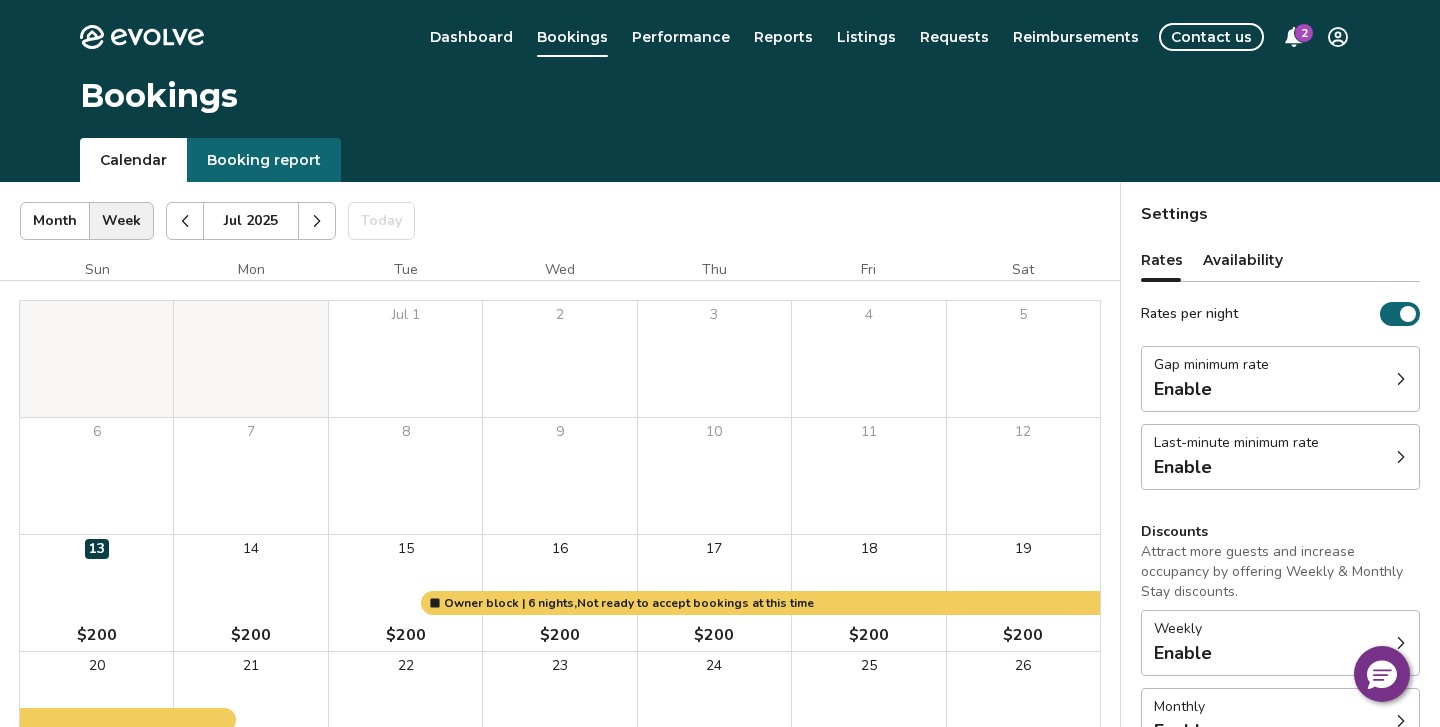drag, startPoint x: 868, startPoint y: 683, endPoint x: 955, endPoint y: 677, distance: 87.20665 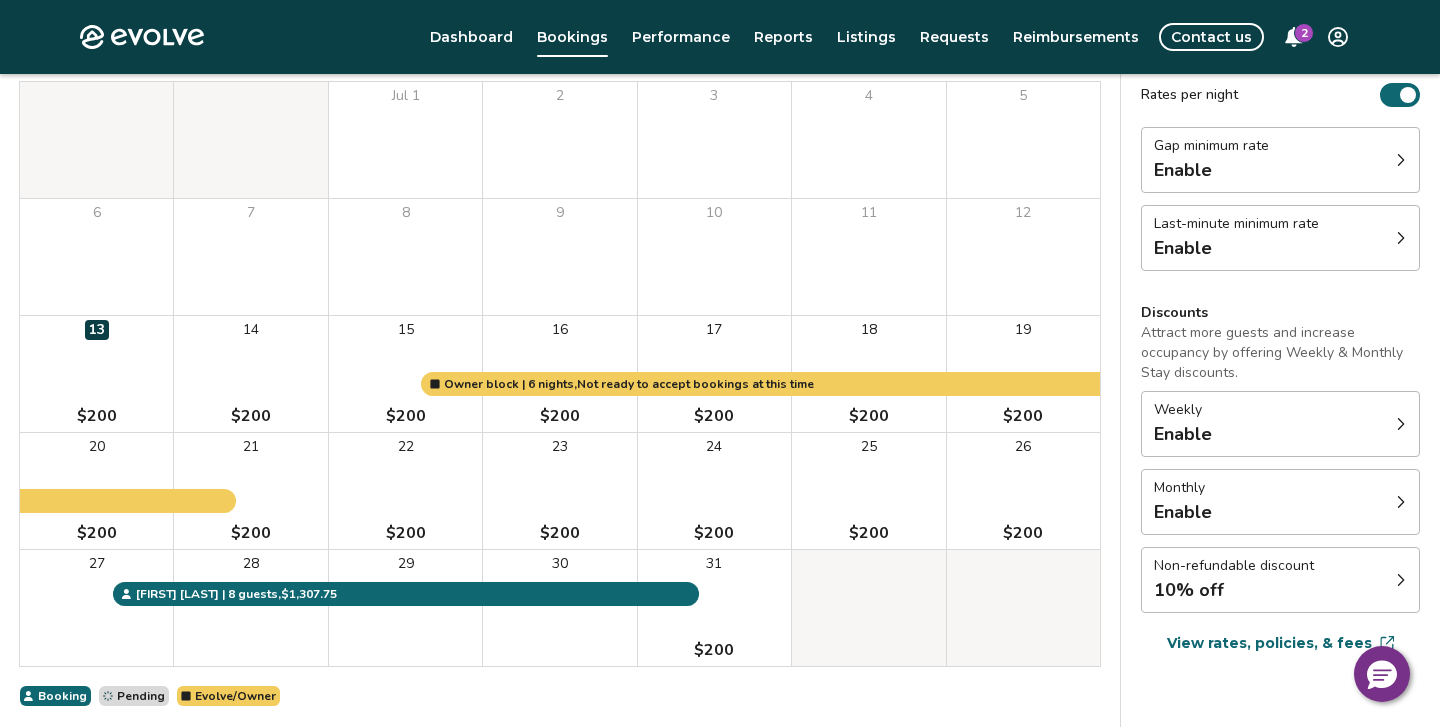 scroll, scrollTop: 221, scrollLeft: 0, axis: vertical 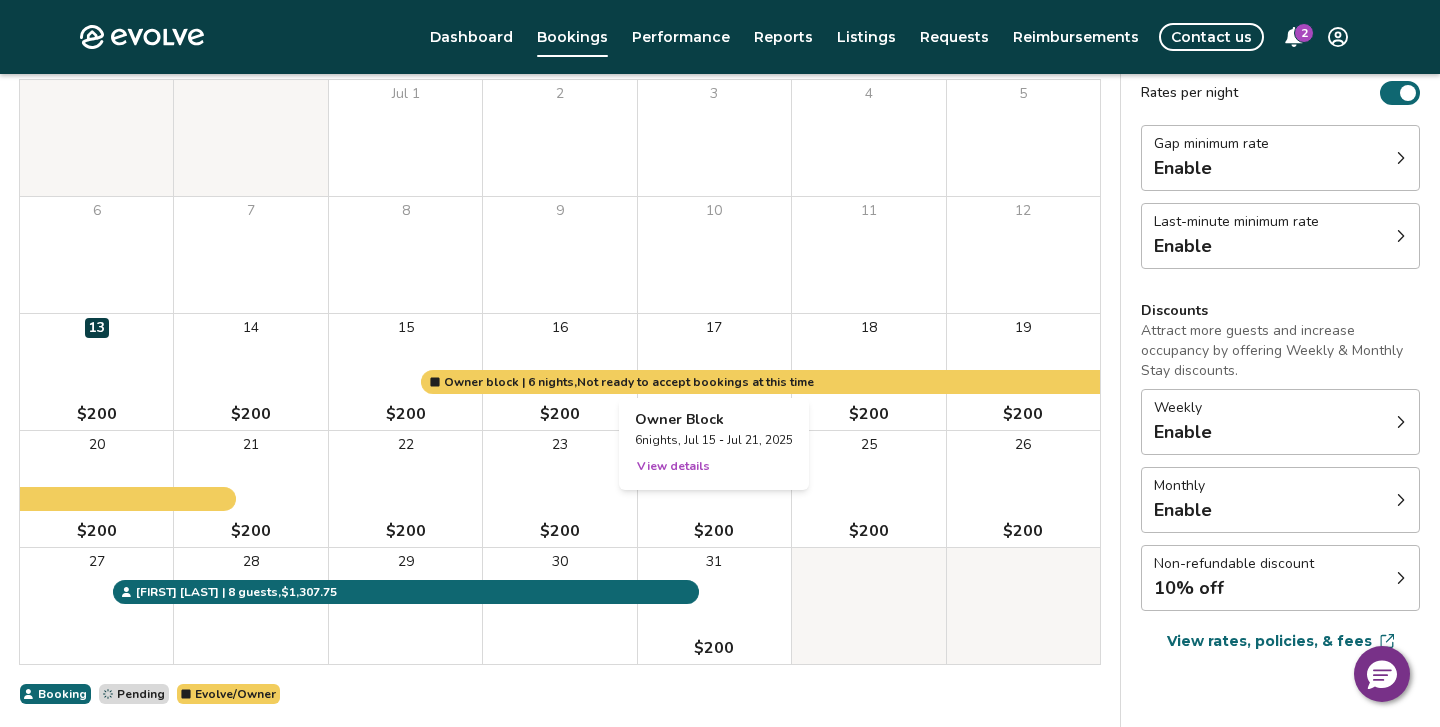 click at bounding box center (714, 372) 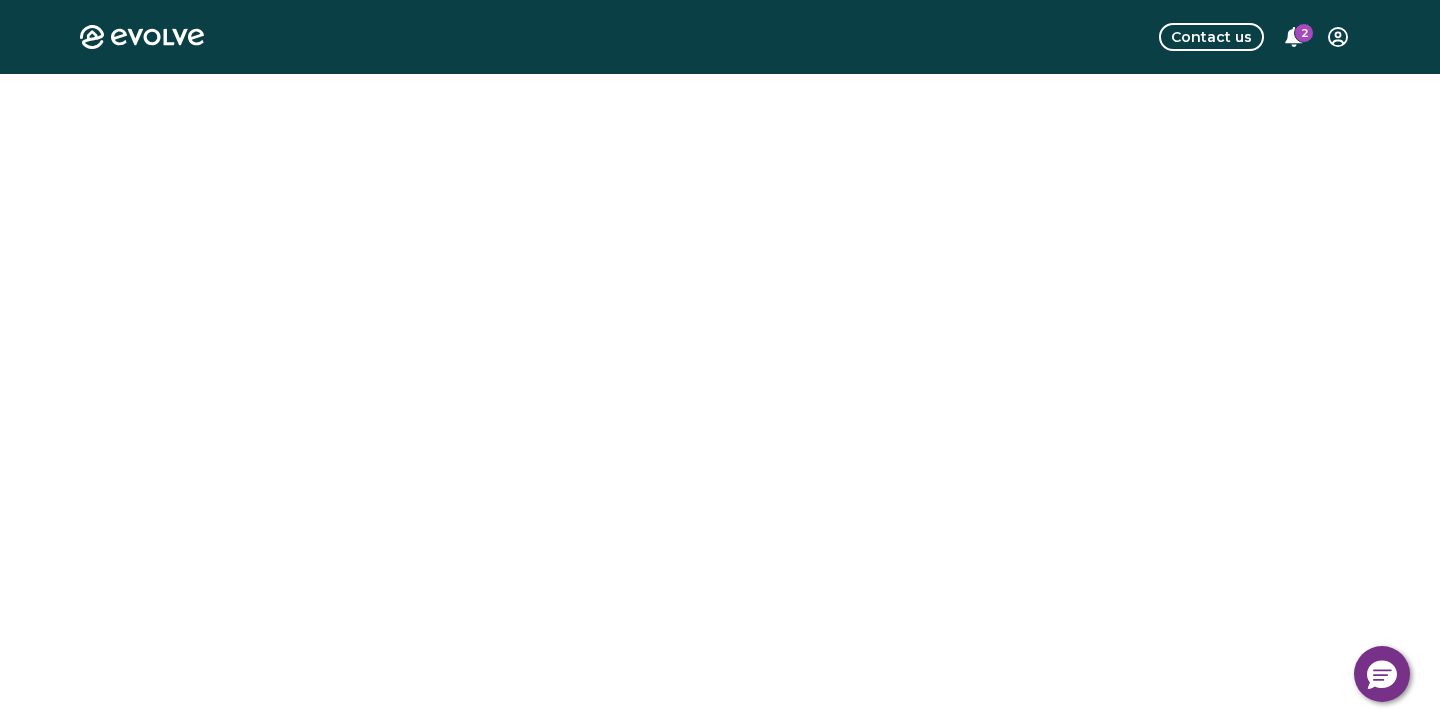 scroll, scrollTop: 0, scrollLeft: 0, axis: both 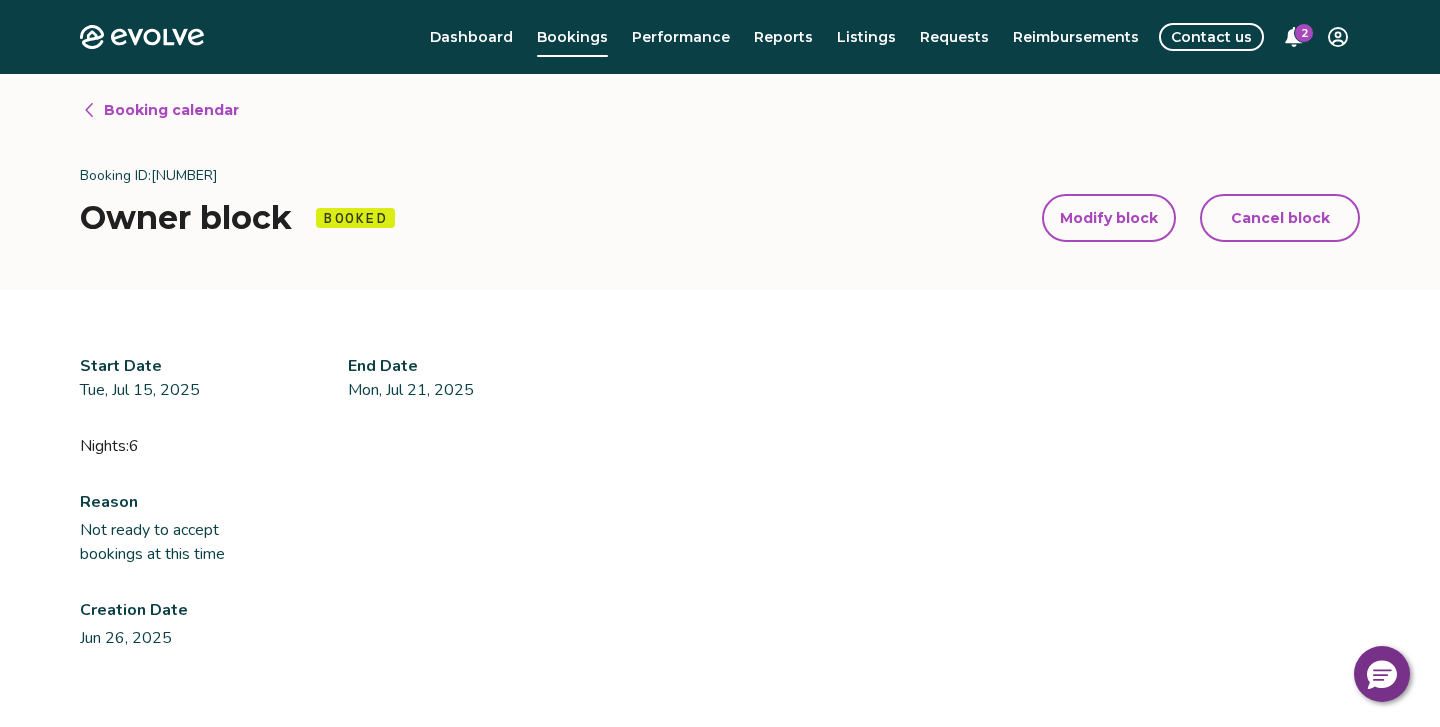 click on "Modify block" at bounding box center (1109, 218) 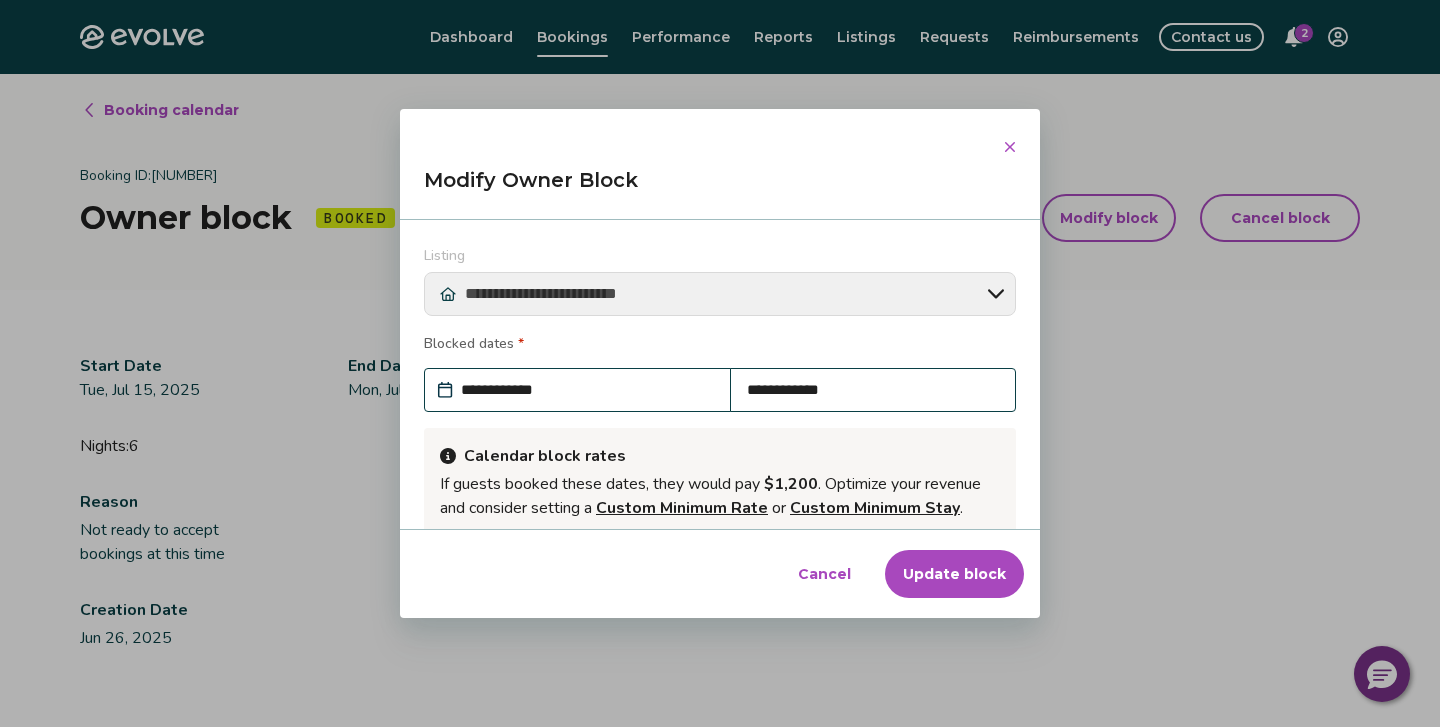 type on "*" 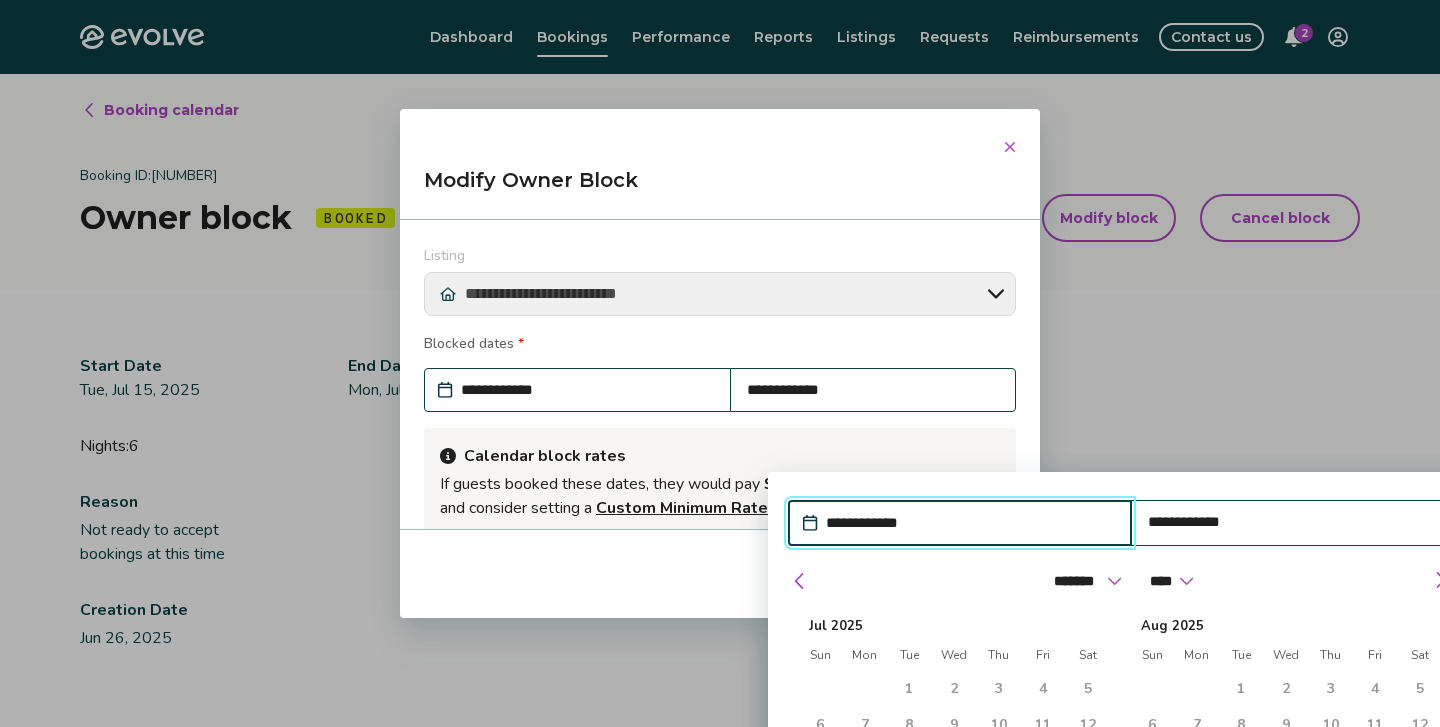 click on "25" at bounding box center [1043, 797] 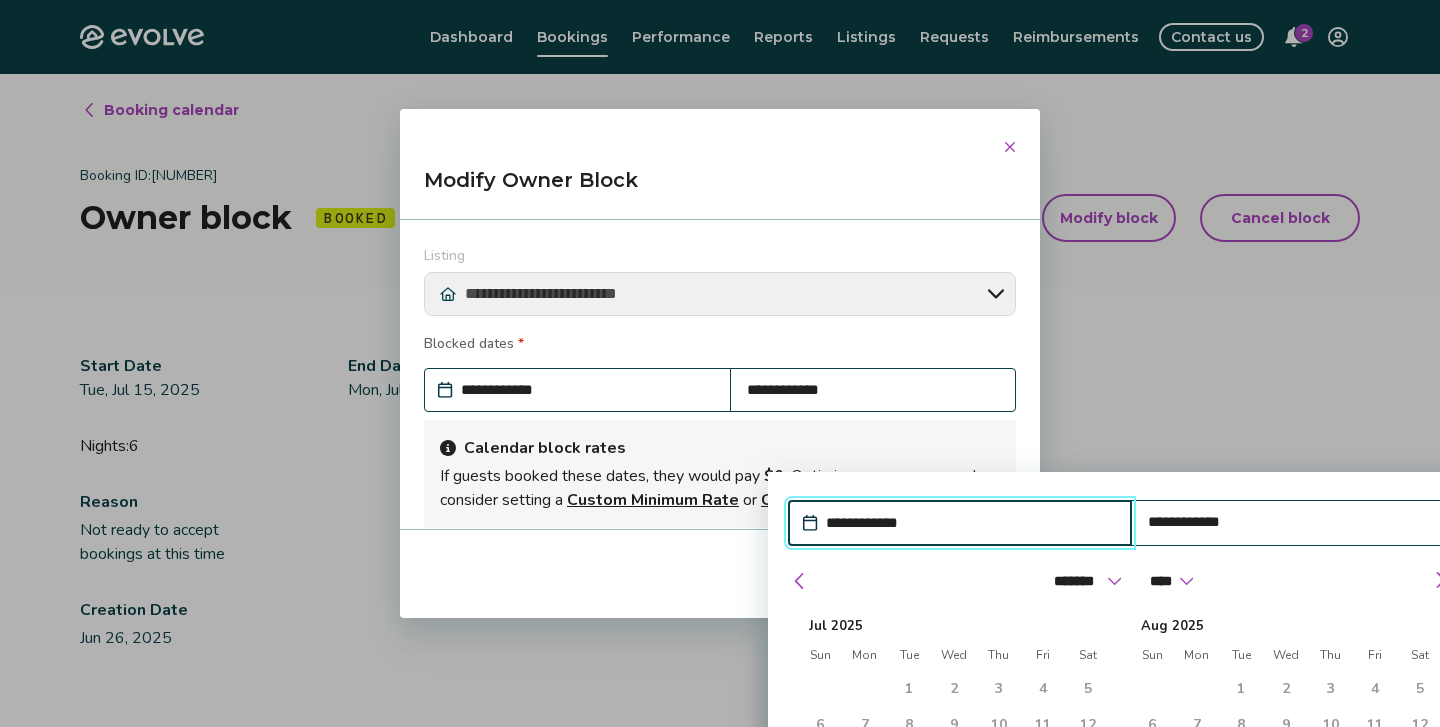 click on "**********" at bounding box center [970, 523] 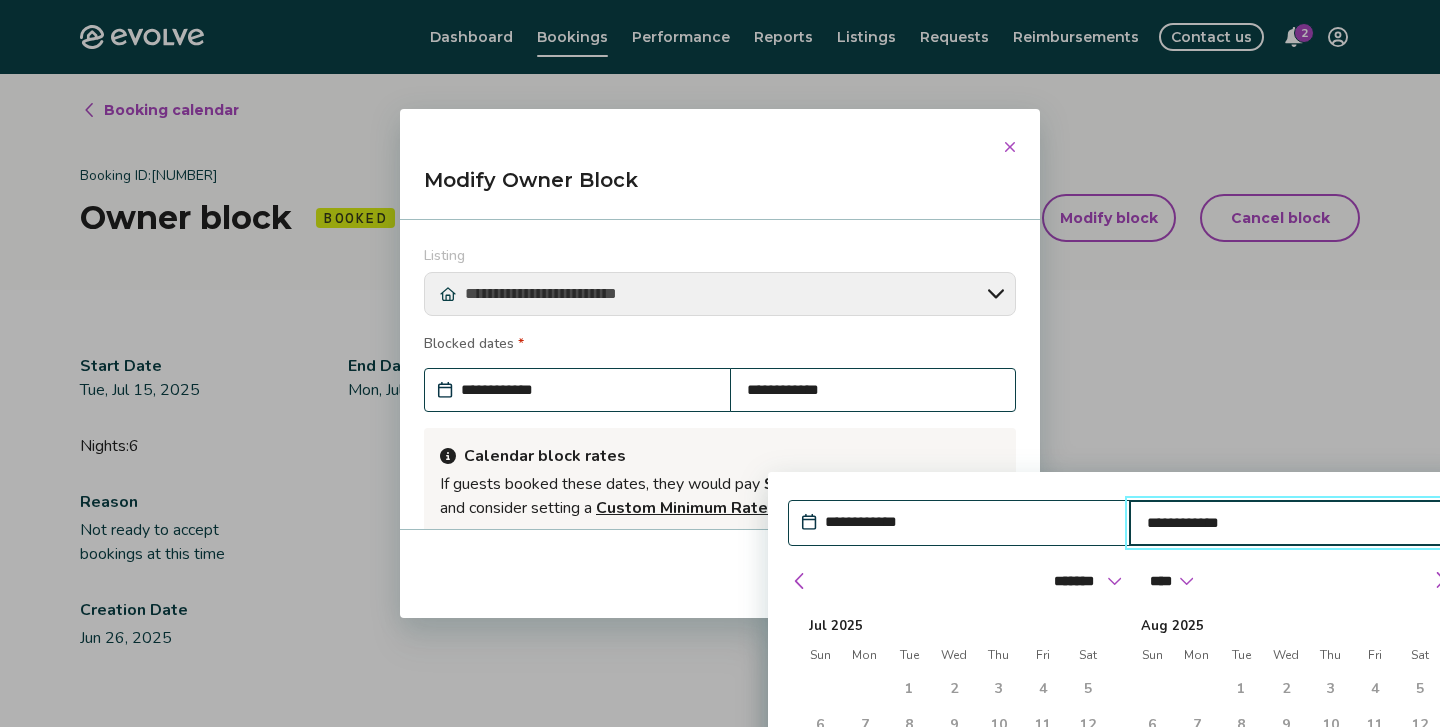 type on "*" 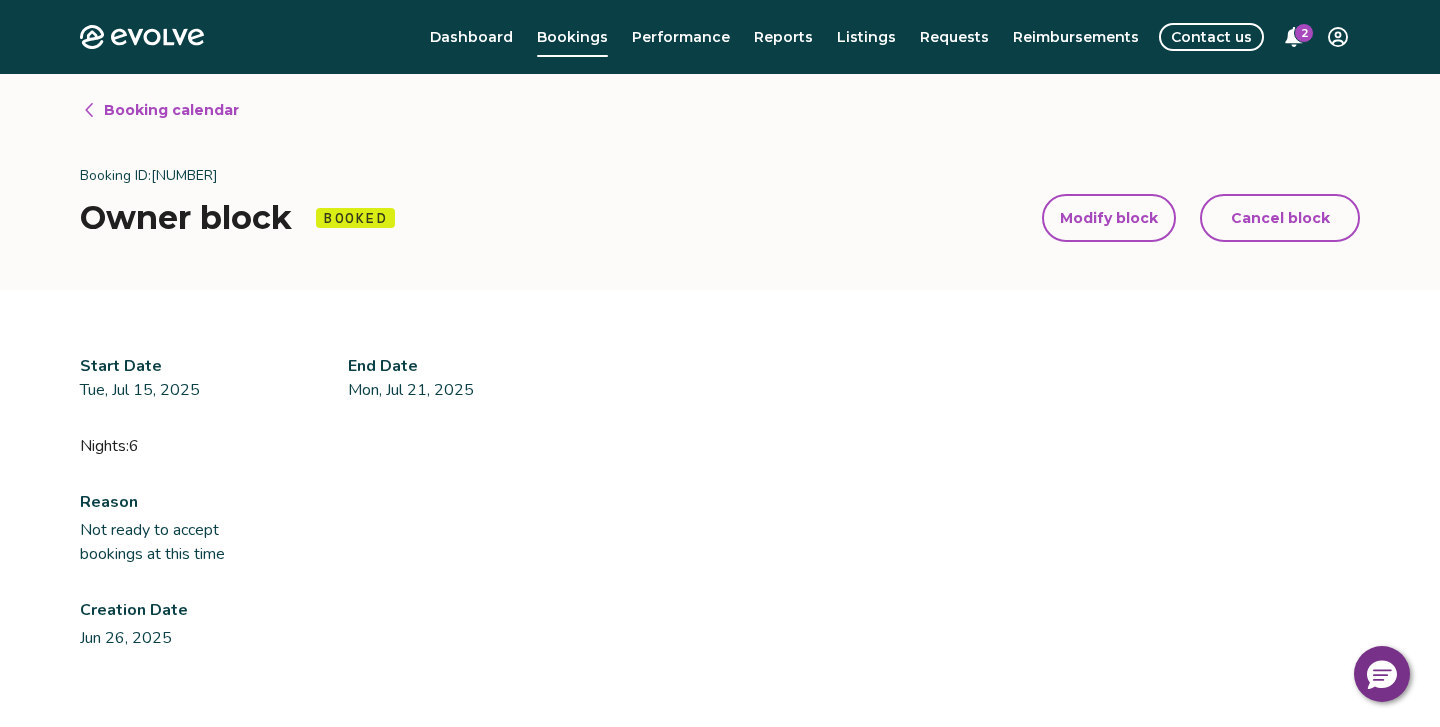 click on "Modify block" at bounding box center (1109, 218) 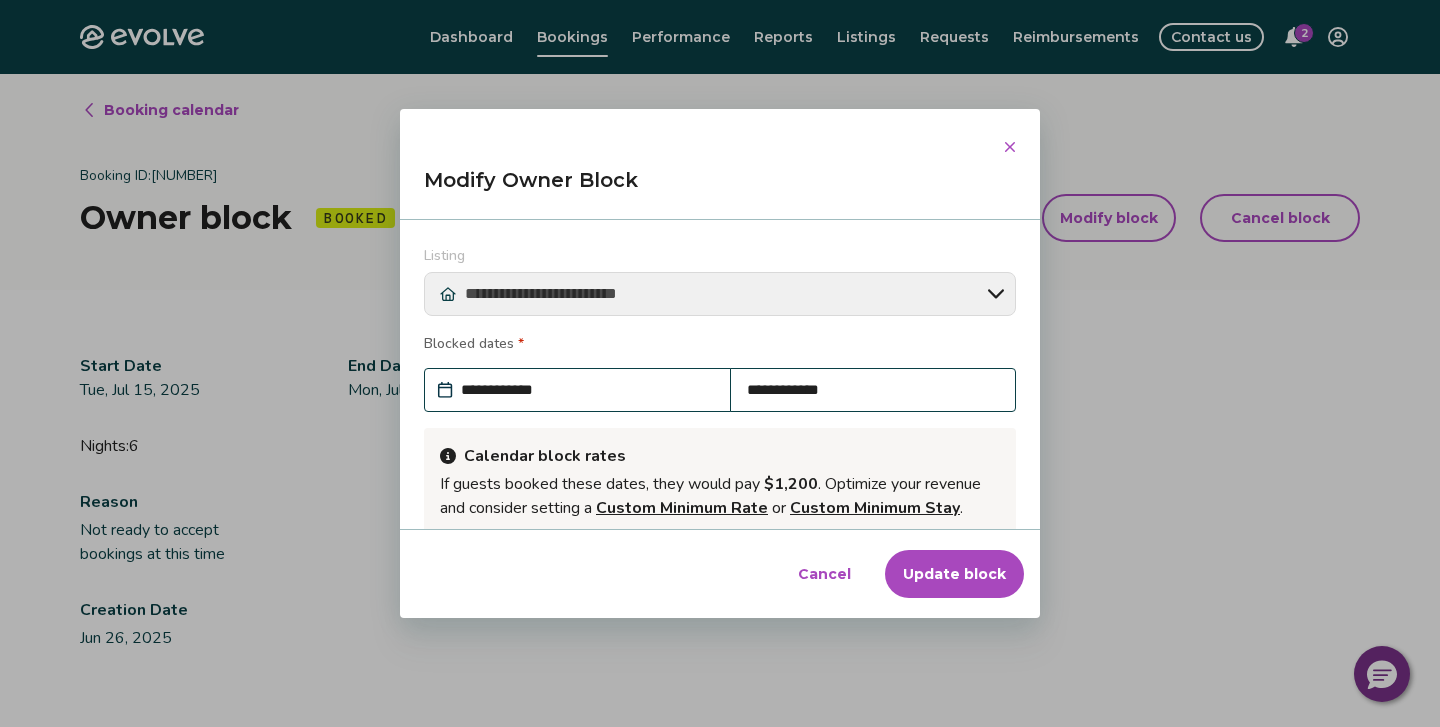 type on "*" 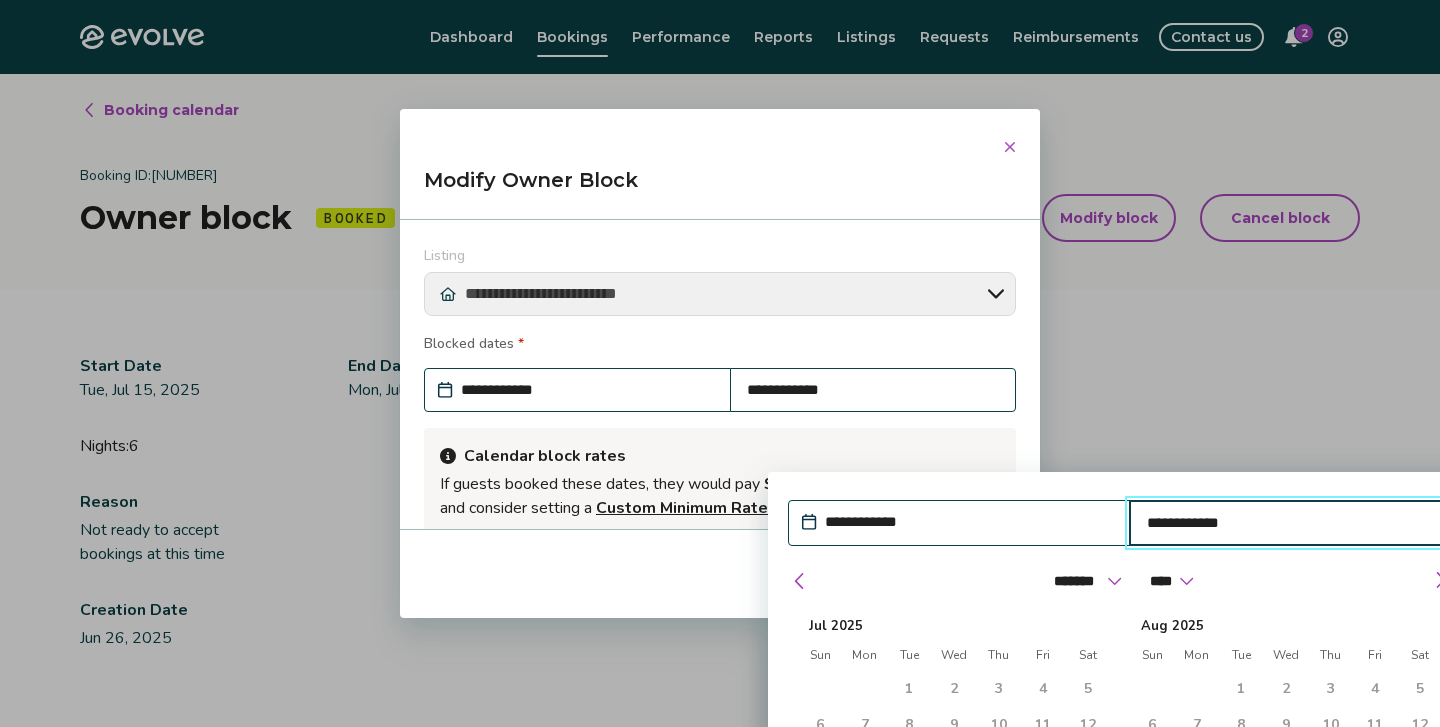 click on "**********" at bounding box center (1291, 523) 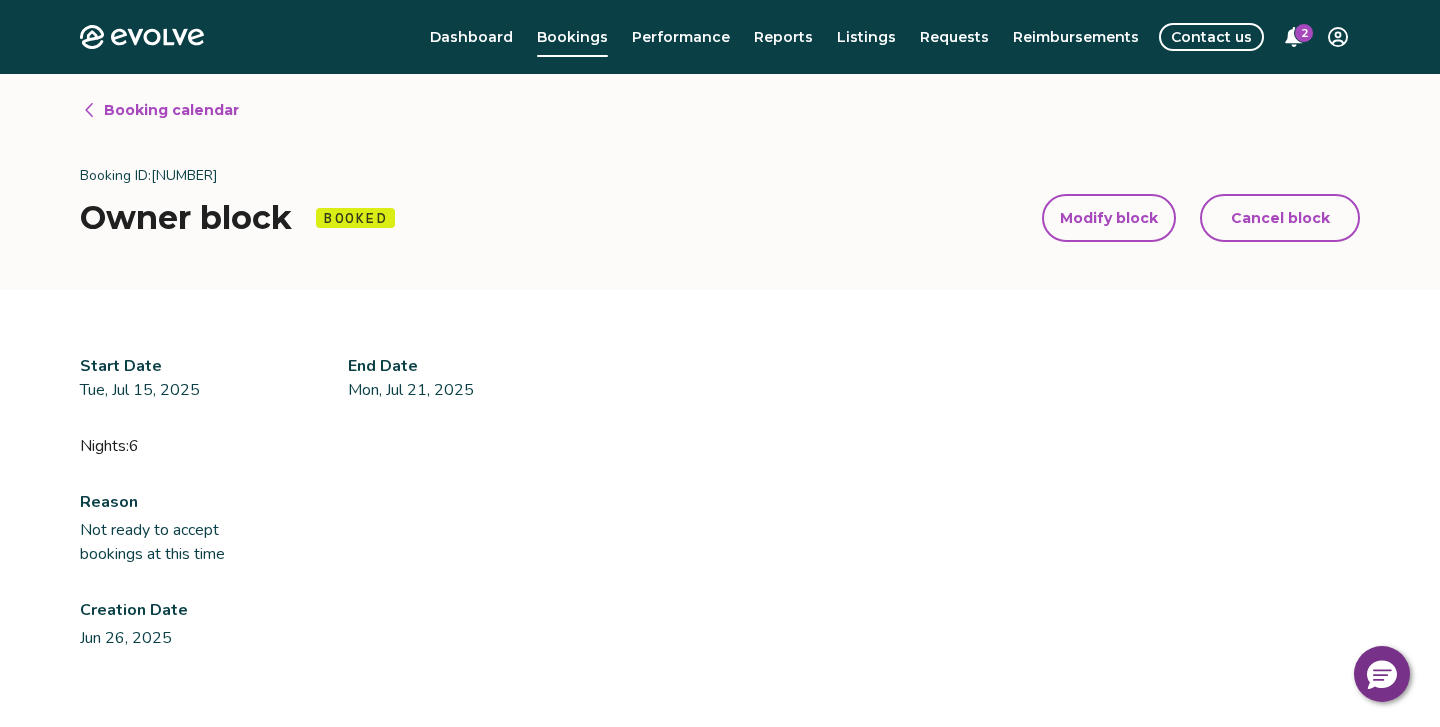 click on "Modify block" at bounding box center [1109, 218] 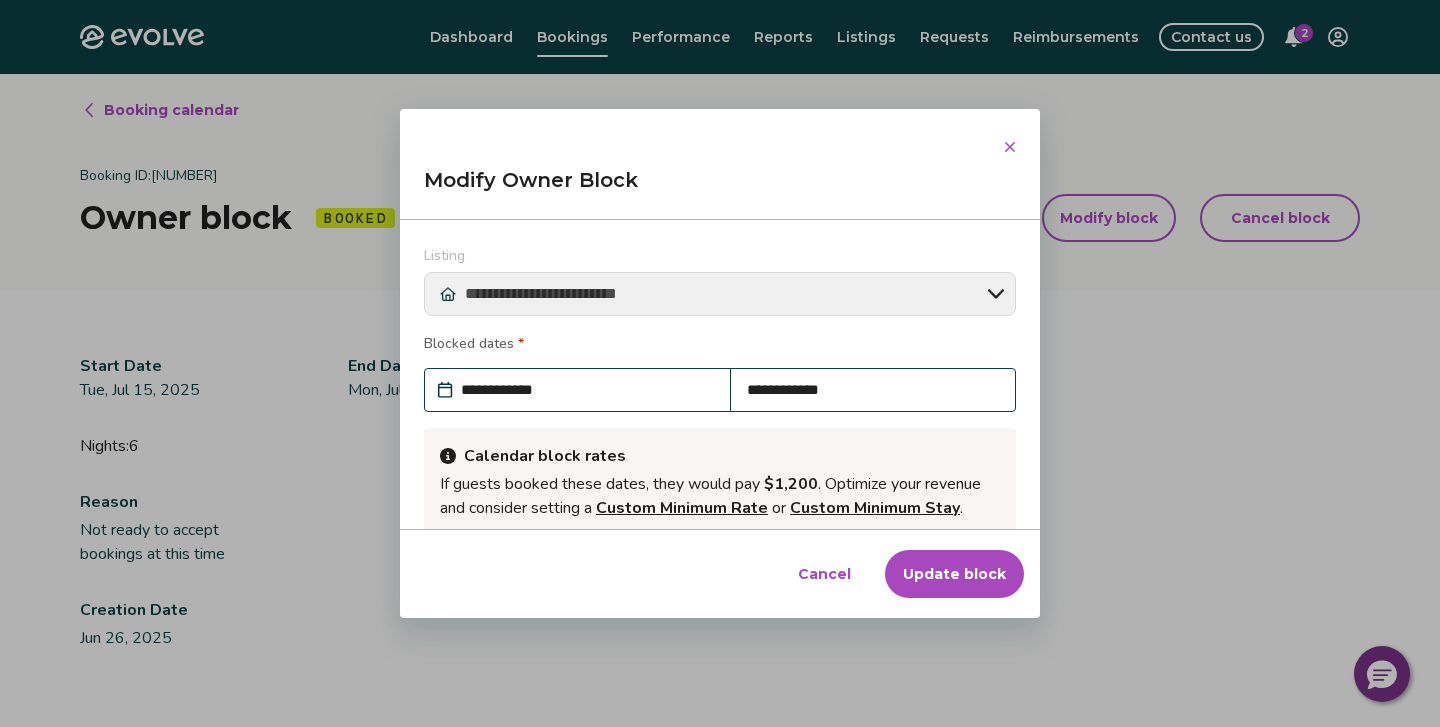 click on "Update block" at bounding box center (954, 574) 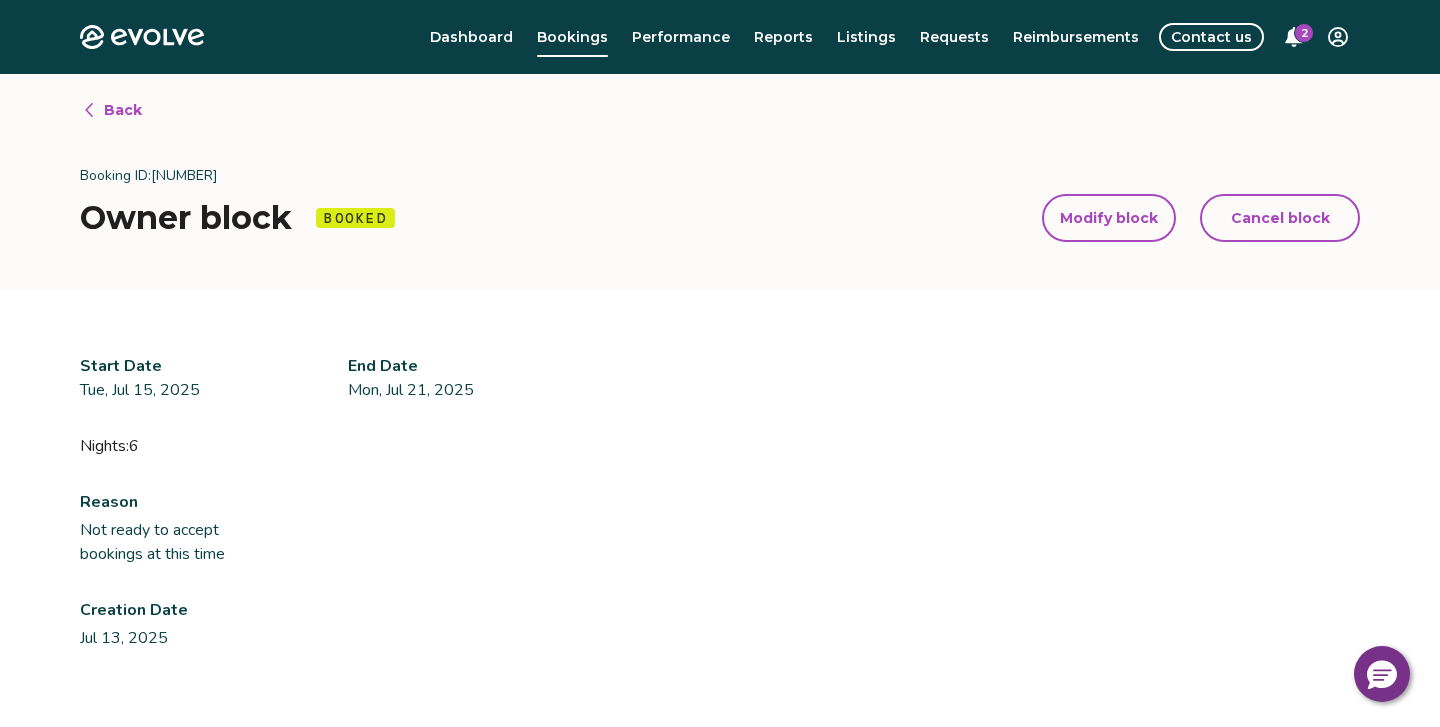 click on "Modify block" at bounding box center (1109, 218) 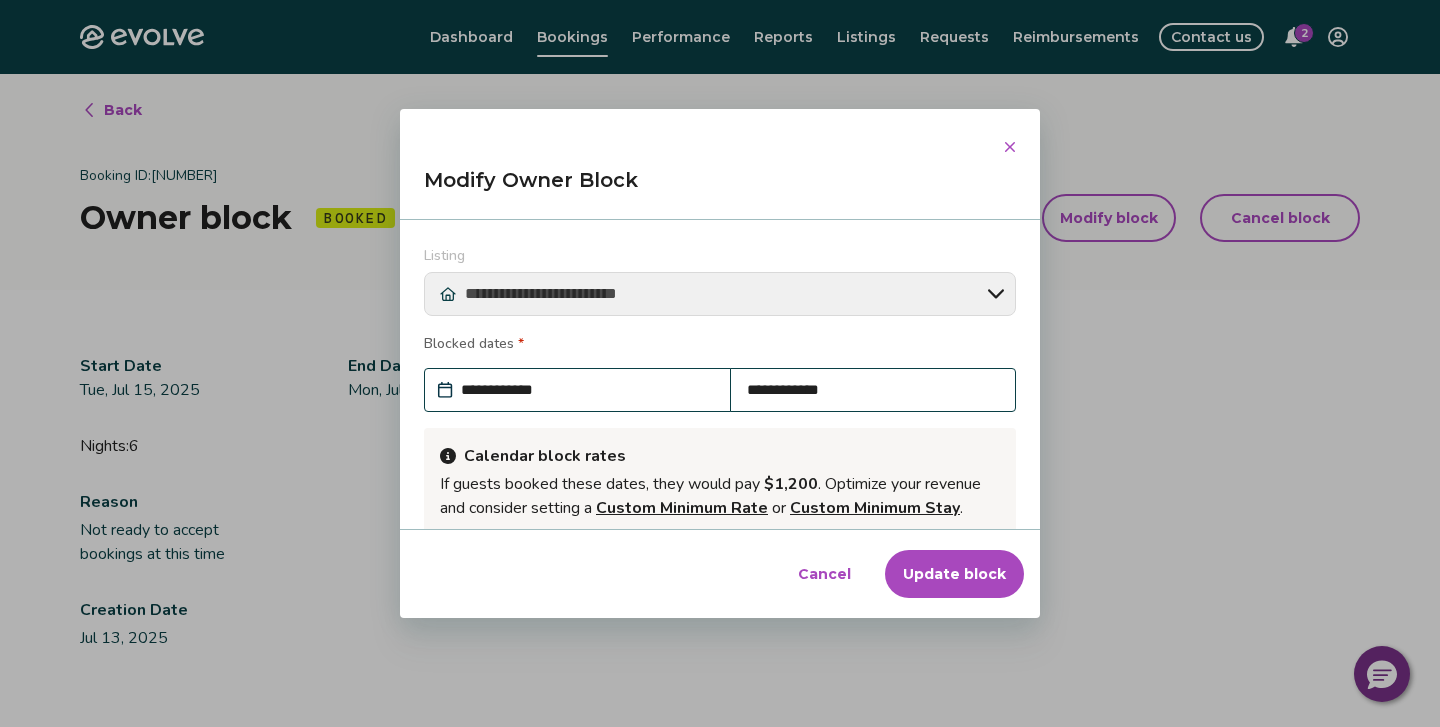 click on "**********" at bounding box center (873, 390) 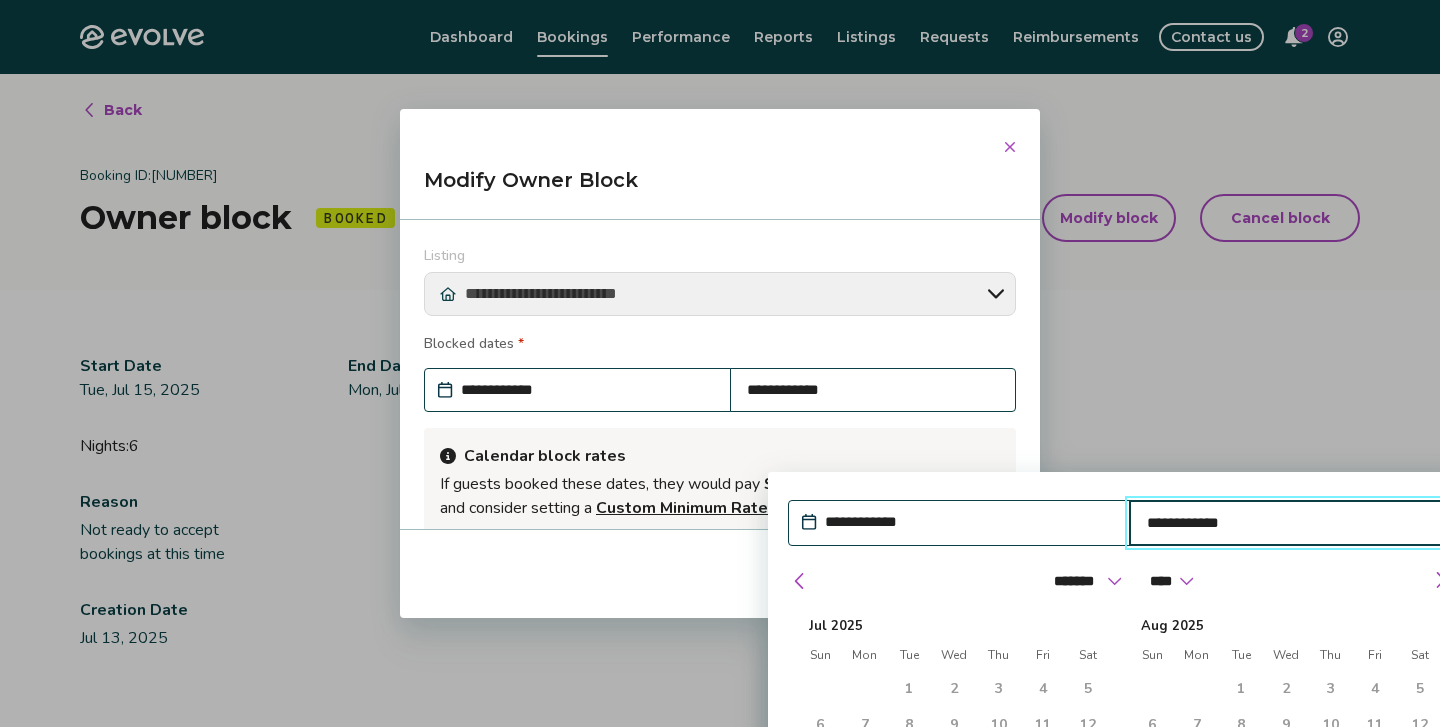 click on "**********" at bounding box center (1291, 523) 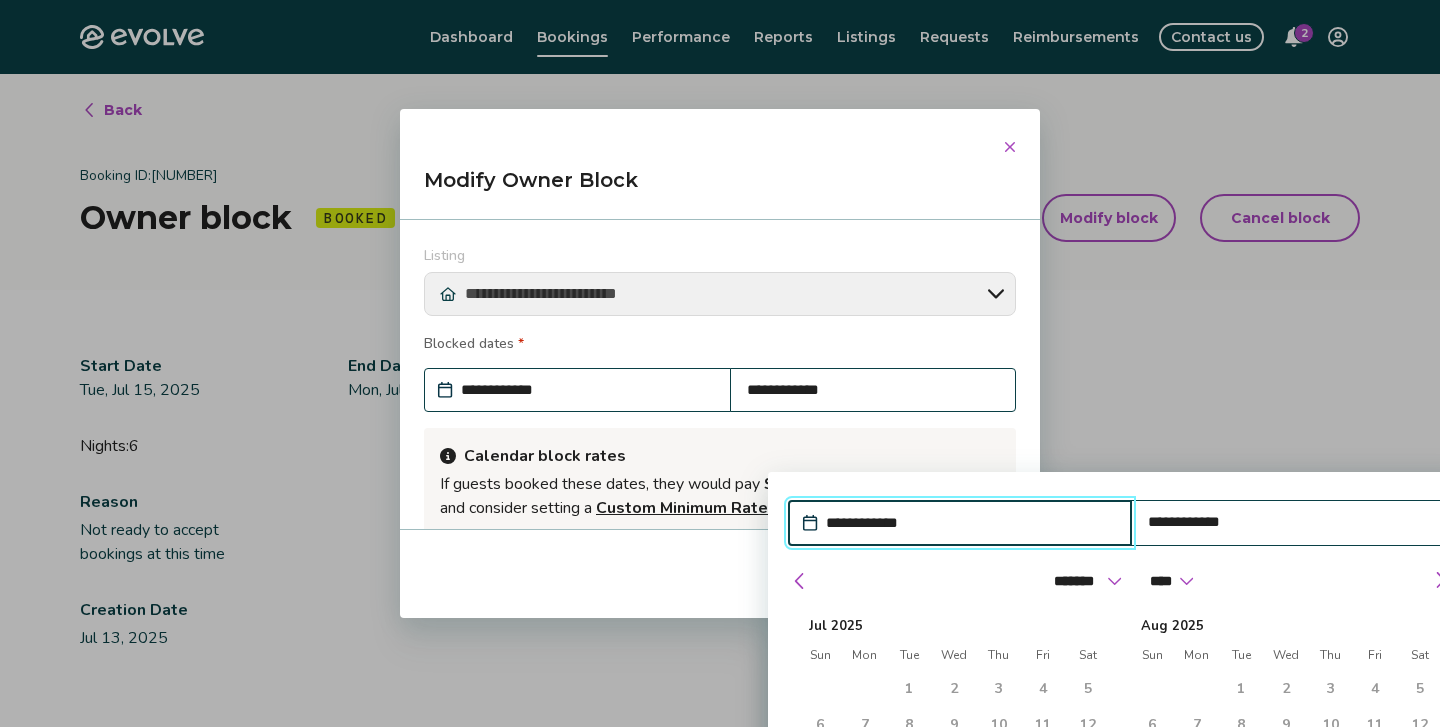 type on "*" 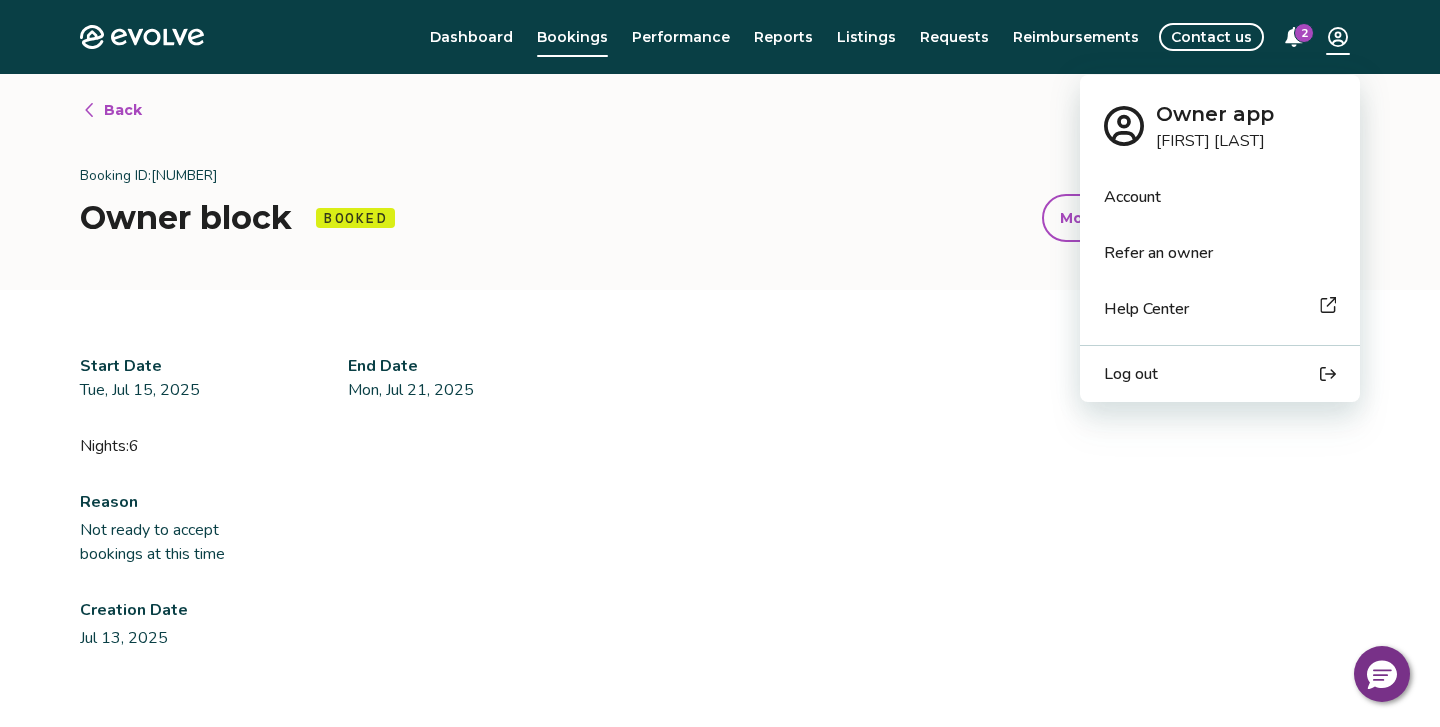 click on "Evolve Dashboard Bookings Performance Reports Listings Requests Reimbursements Contact us 2 Back Booking ID: [NUMBER] Owner block Booked Modify block Cancel block Modify block Cancel block Start Date [DAY_OF_WEEK], [MONTH] [DAY], [YEAR] End Date [DAY_OF_WEEK], [MONTH] [DAY], [YEAR] Nights: 6 Reason Not ready to accept bookings at this time Creation Date [MONTH] [DAY], [YEAR] © 2013-Present Evolve Vacation Rental Network Privacy Policy | Terms of Service * Owner app [FIRST] [LAST] Account Refer an owner Help Center Log out" at bounding box center [720, 537] 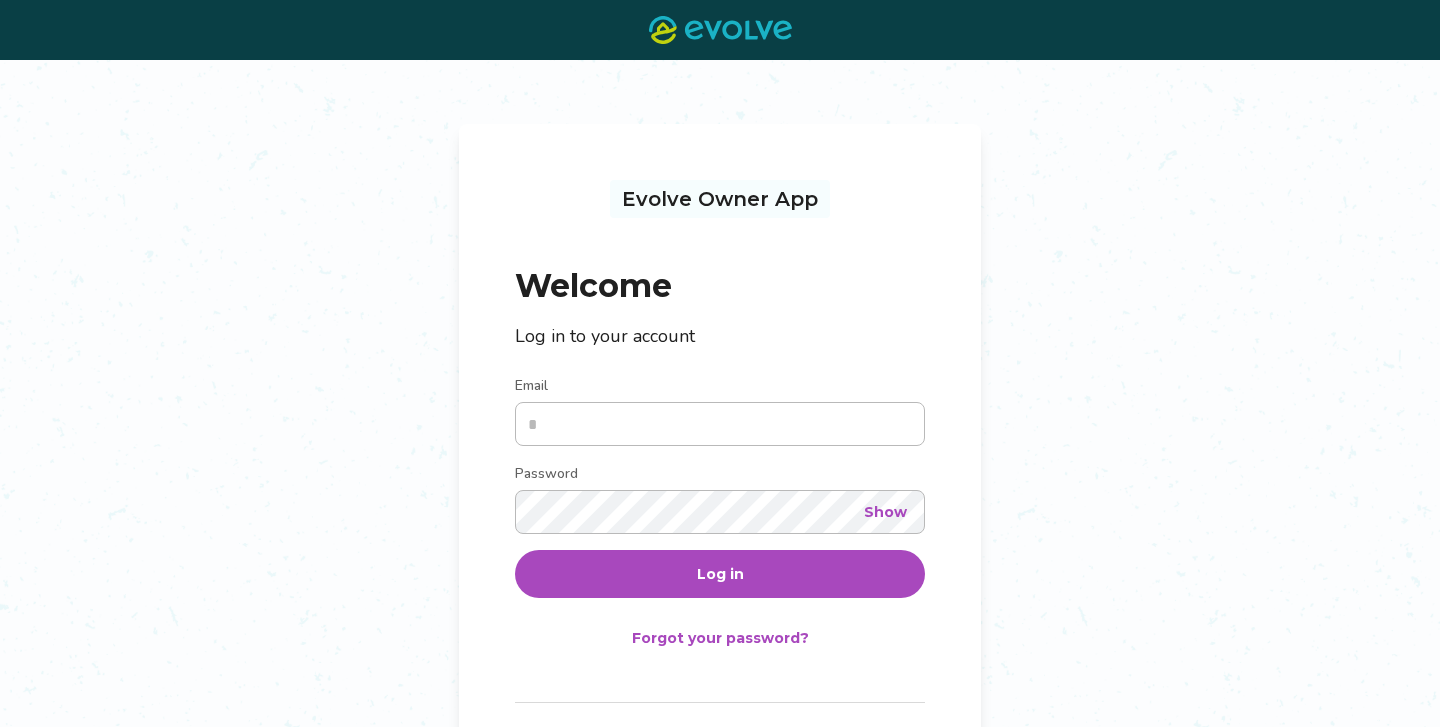 scroll, scrollTop: 0, scrollLeft: 0, axis: both 